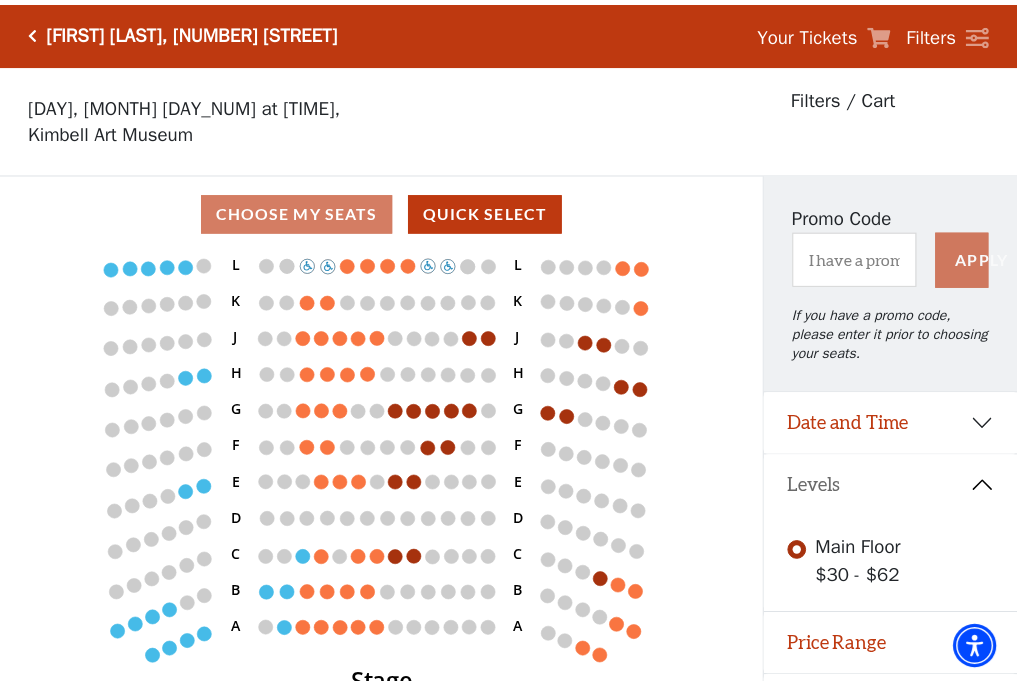 scroll, scrollTop: 41, scrollLeft: 0, axis: vertical 